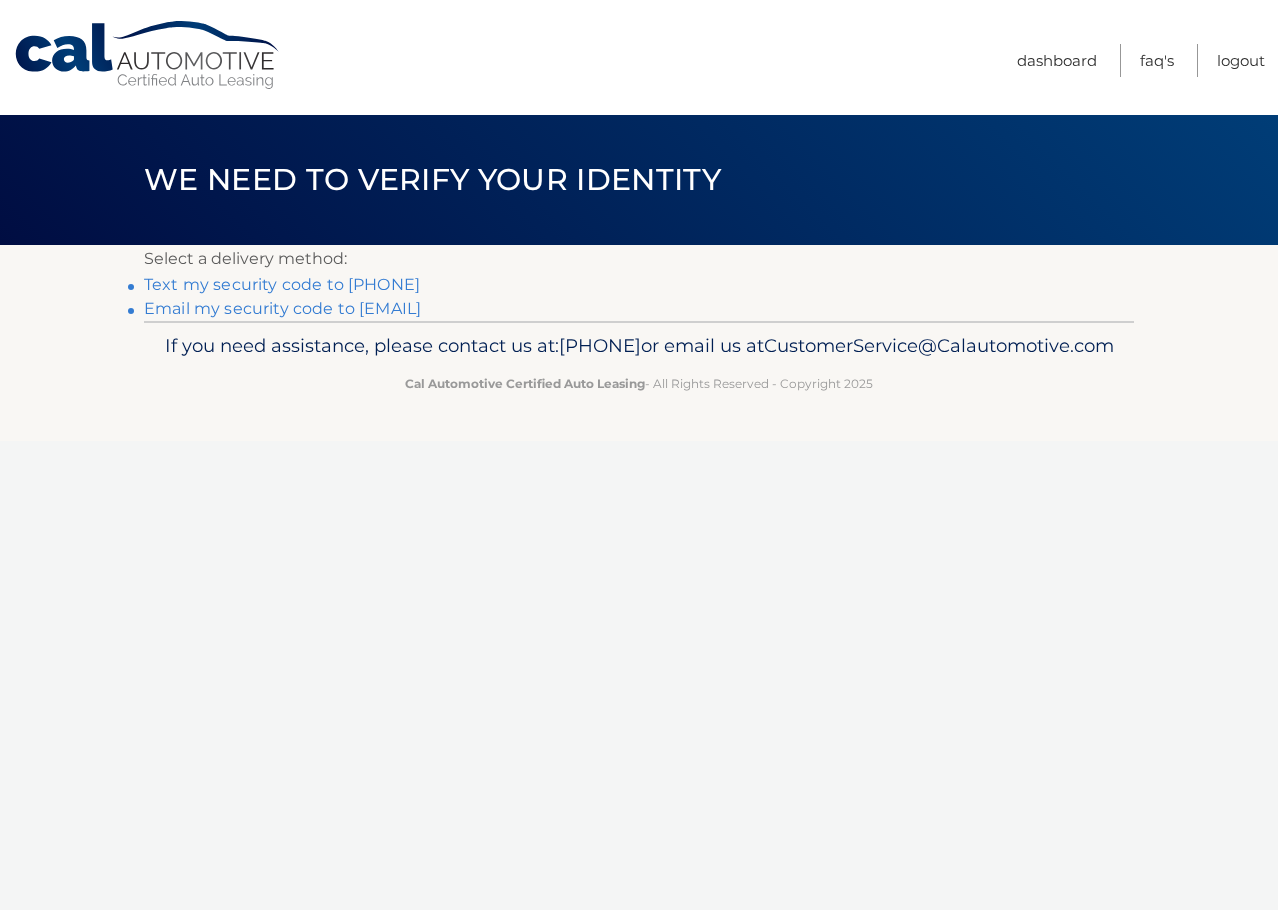 scroll, scrollTop: 0, scrollLeft: 0, axis: both 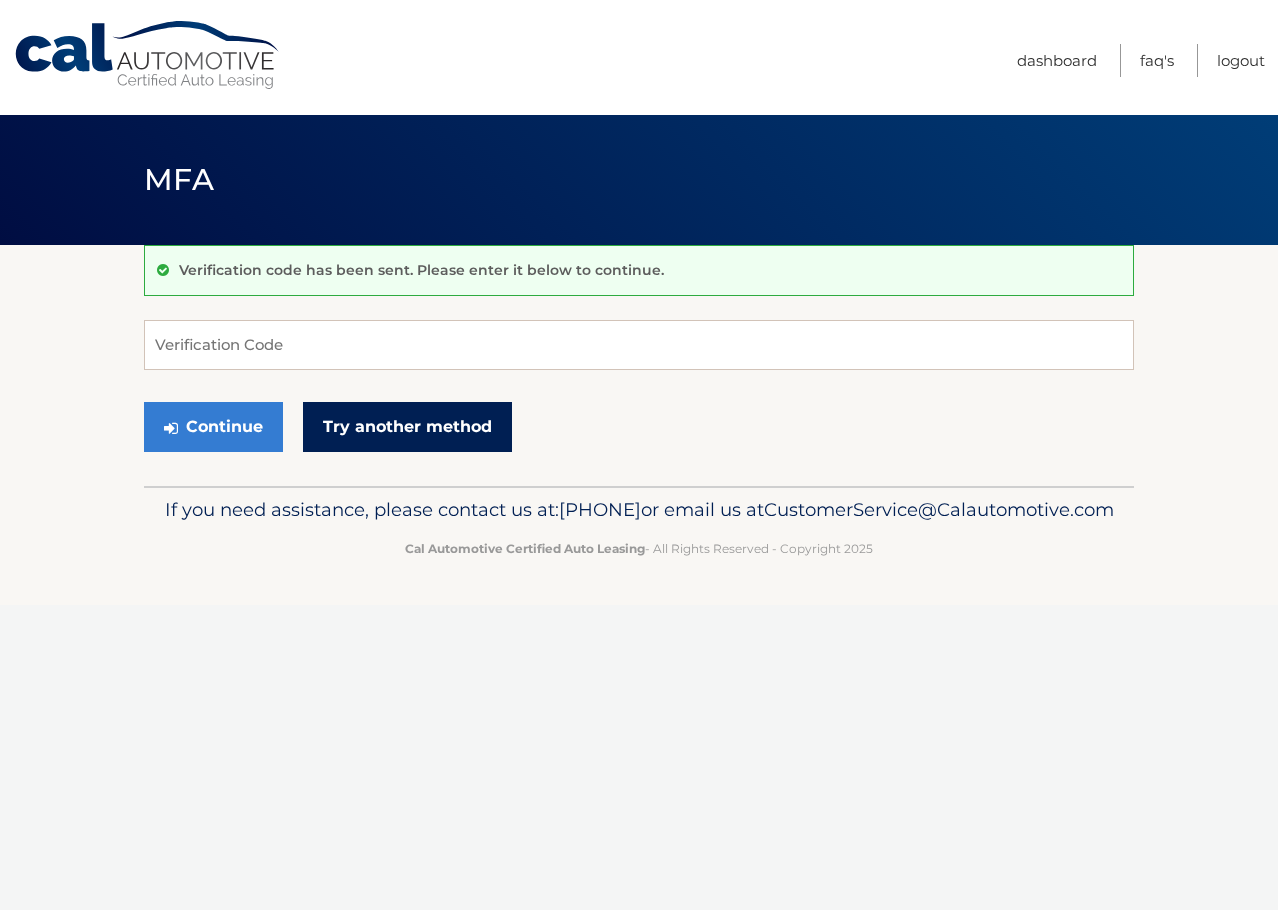 click on "Try another method" at bounding box center (407, 427) 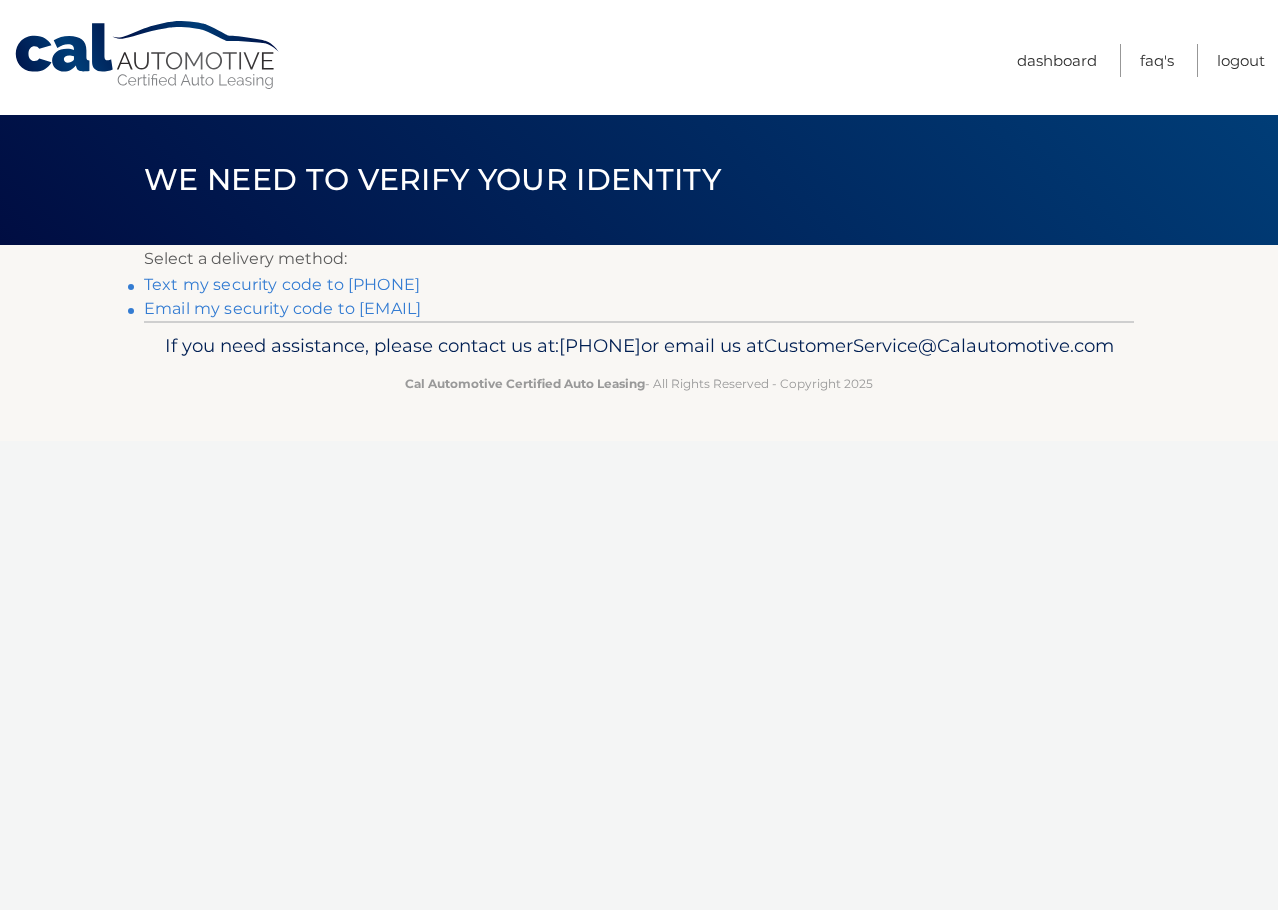 scroll, scrollTop: 0, scrollLeft: 0, axis: both 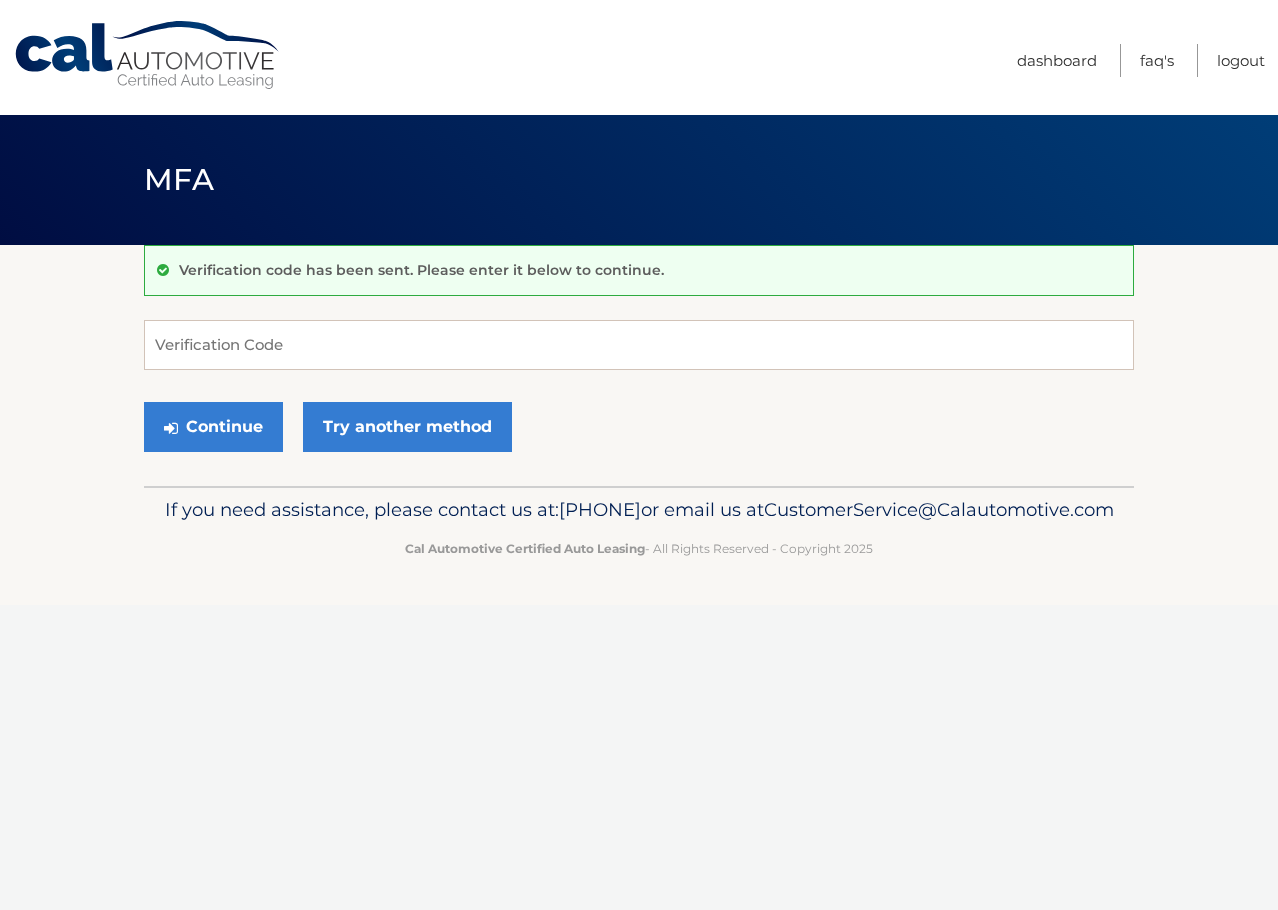 click on "Verification Code
Continue
Try another method" at bounding box center (639, 391) 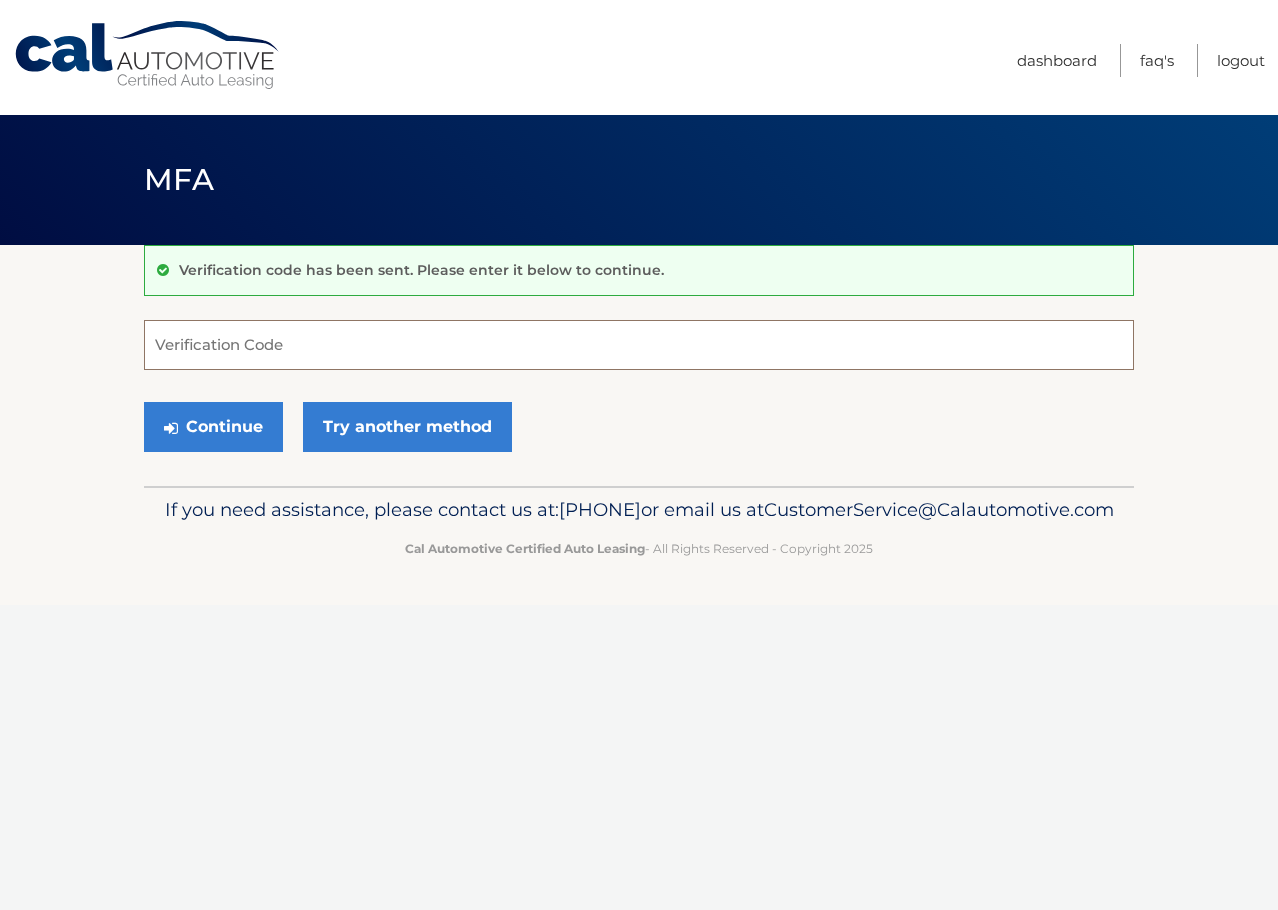 click on "Verification Code" at bounding box center [639, 345] 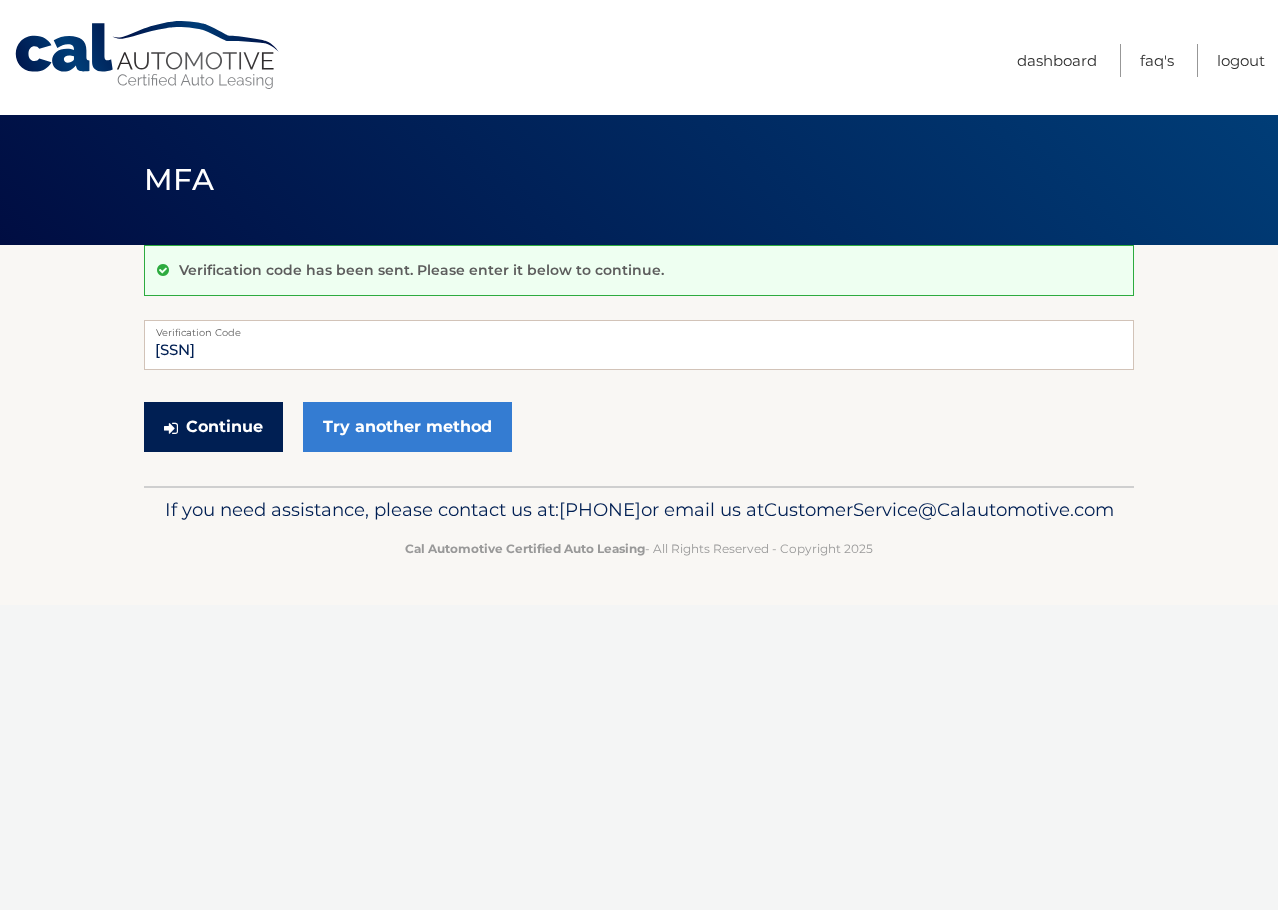 drag, startPoint x: 225, startPoint y: 419, endPoint x: 222, endPoint y: 584, distance: 165.02727 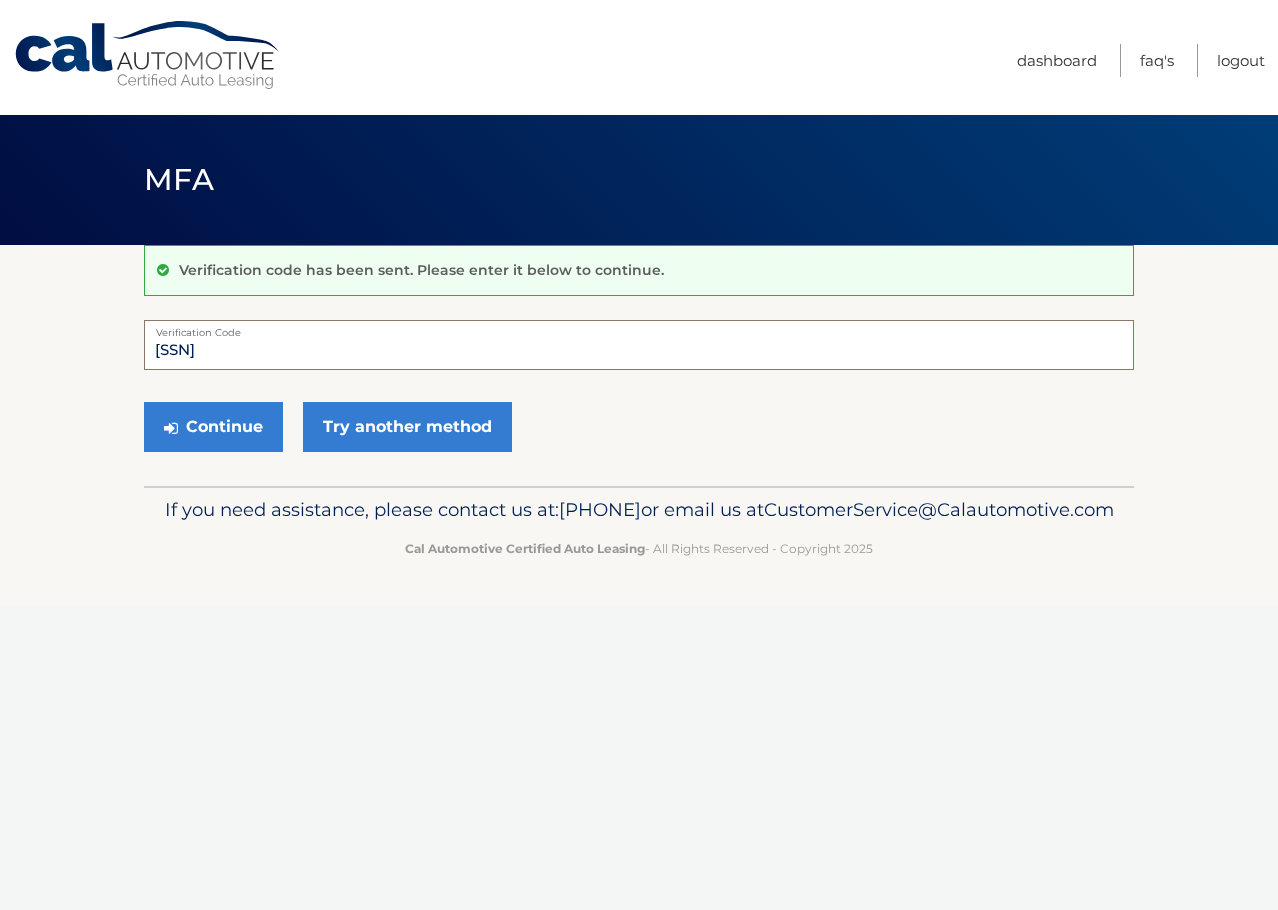 click on "[SSN]" at bounding box center [639, 345] 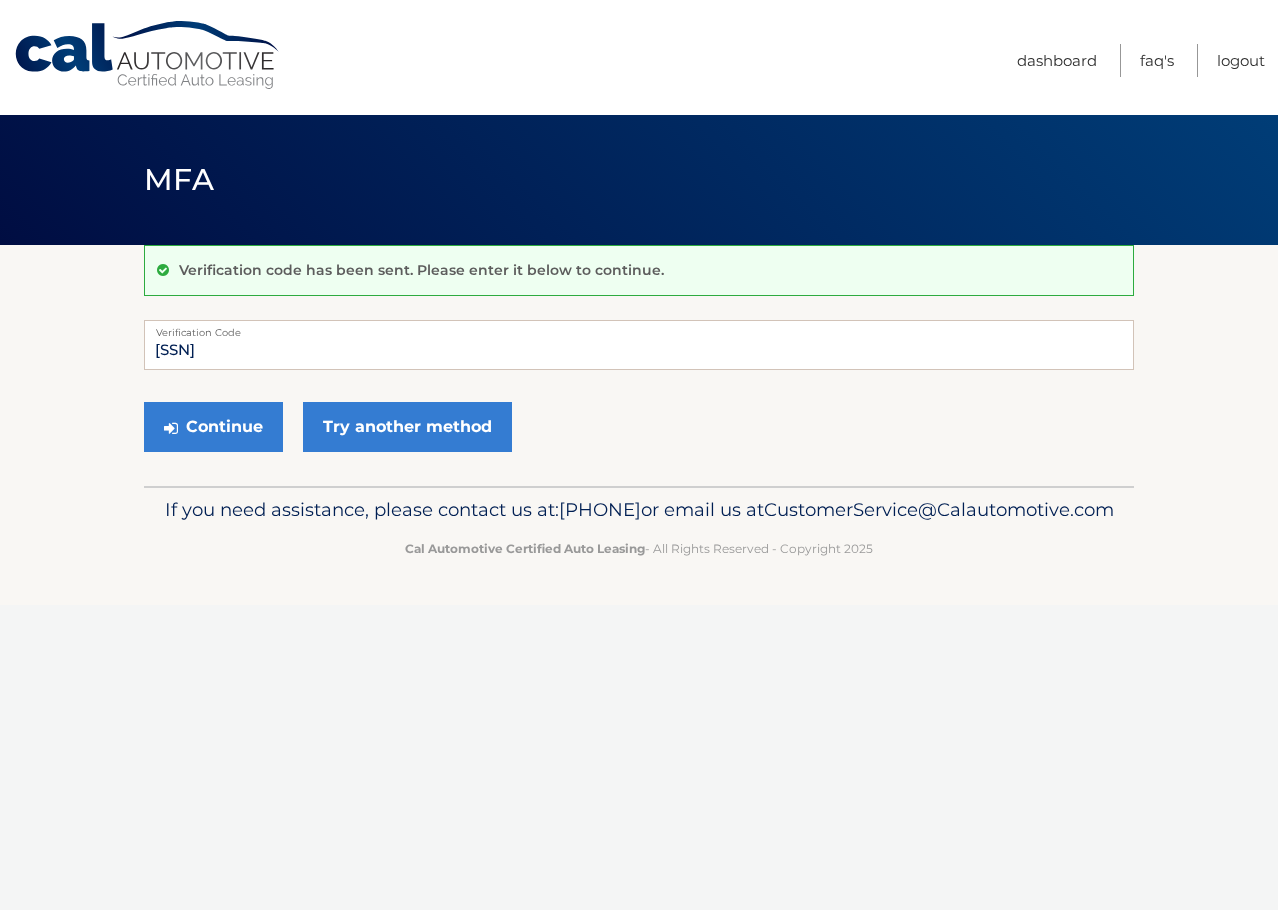 click on "Continue
Try another method" at bounding box center [639, 428] 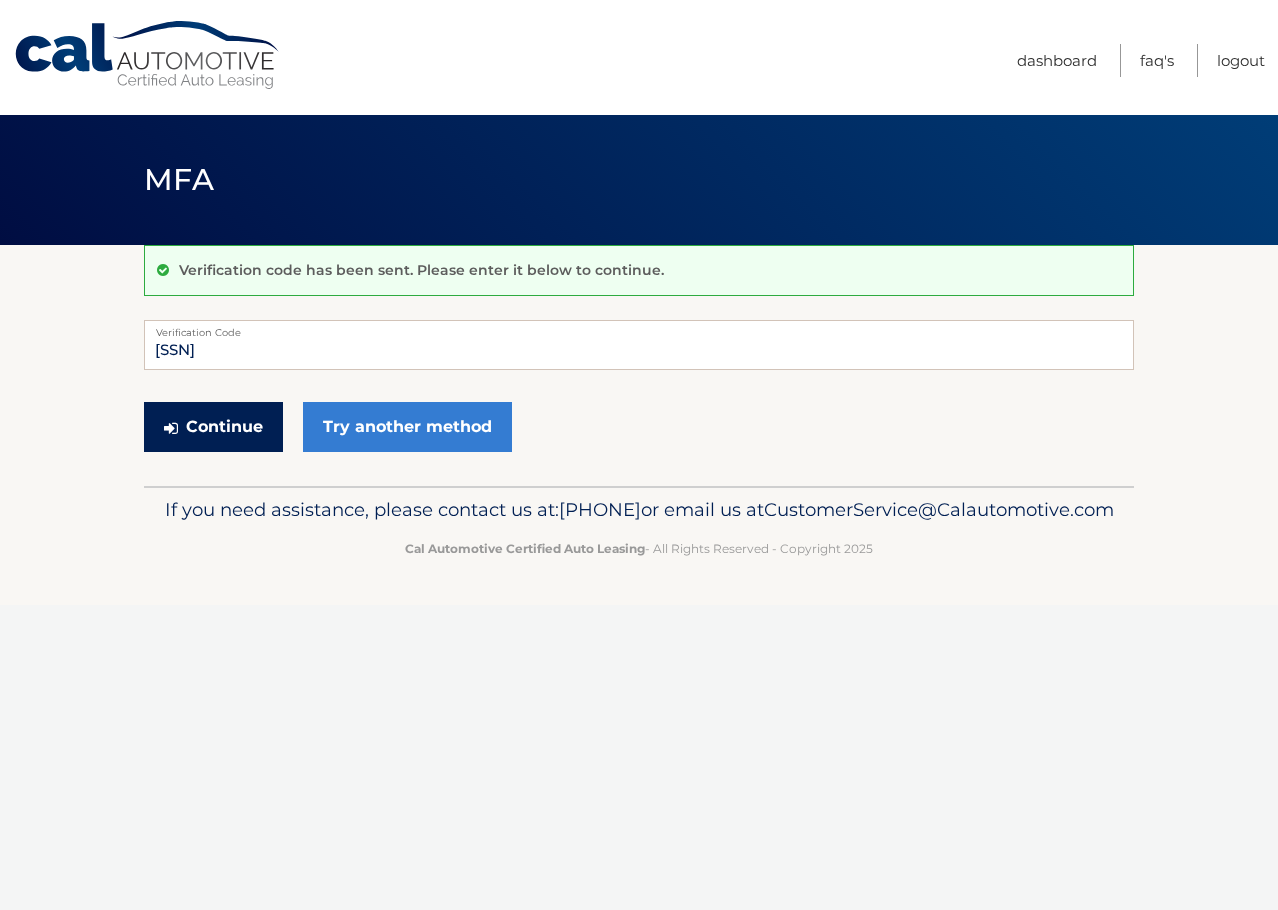 click on "Continue" at bounding box center [213, 427] 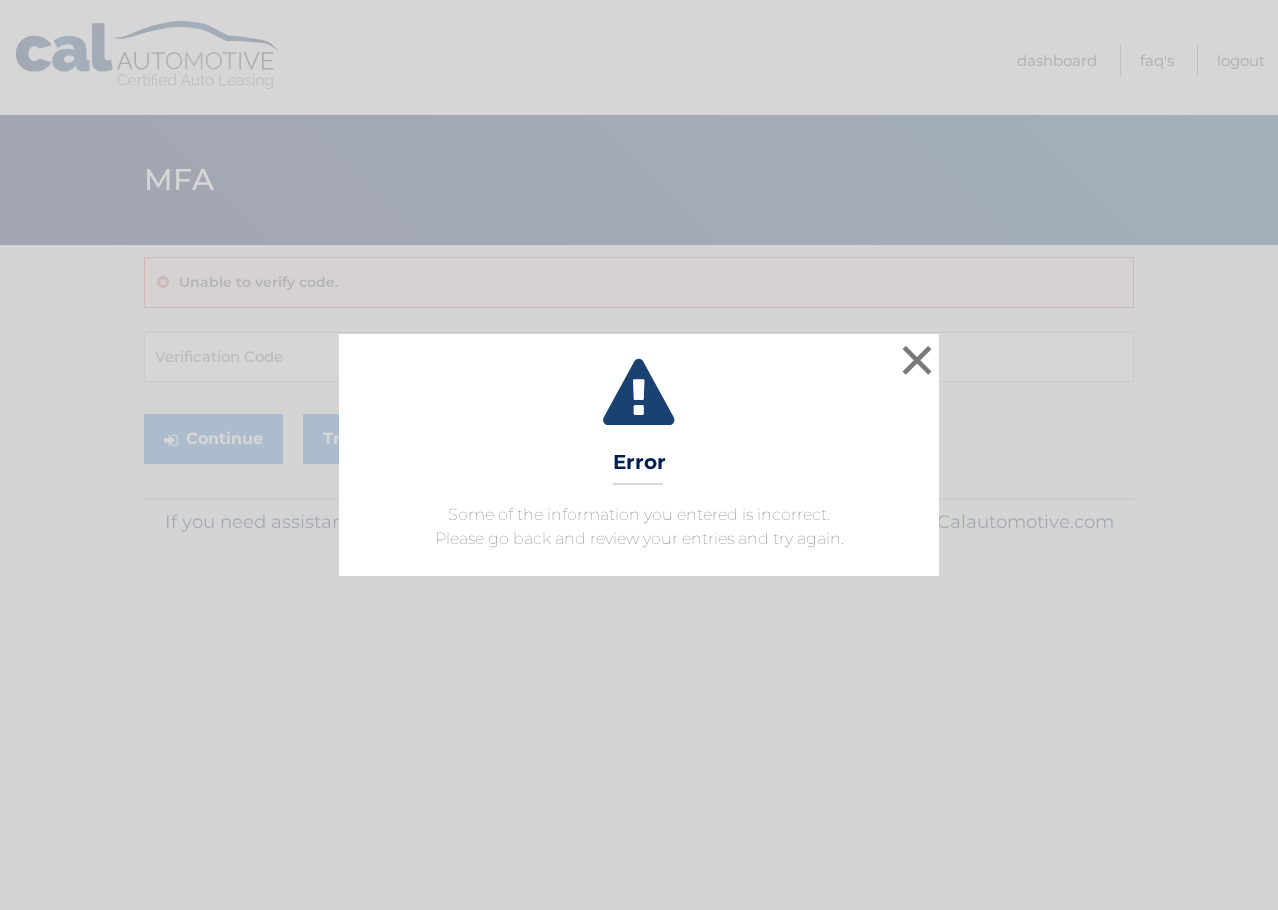 scroll, scrollTop: 0, scrollLeft: 0, axis: both 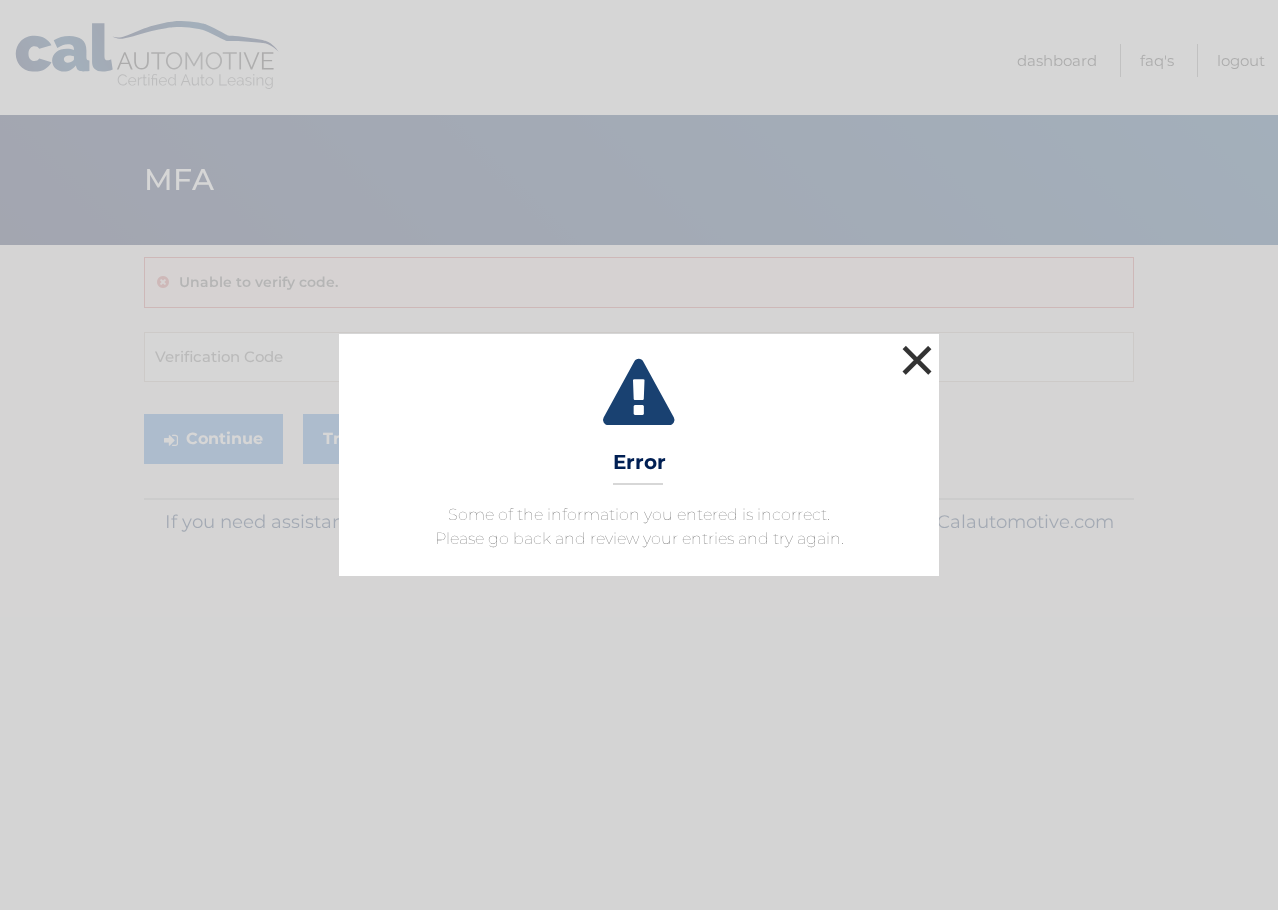 click on "×" at bounding box center (917, 360) 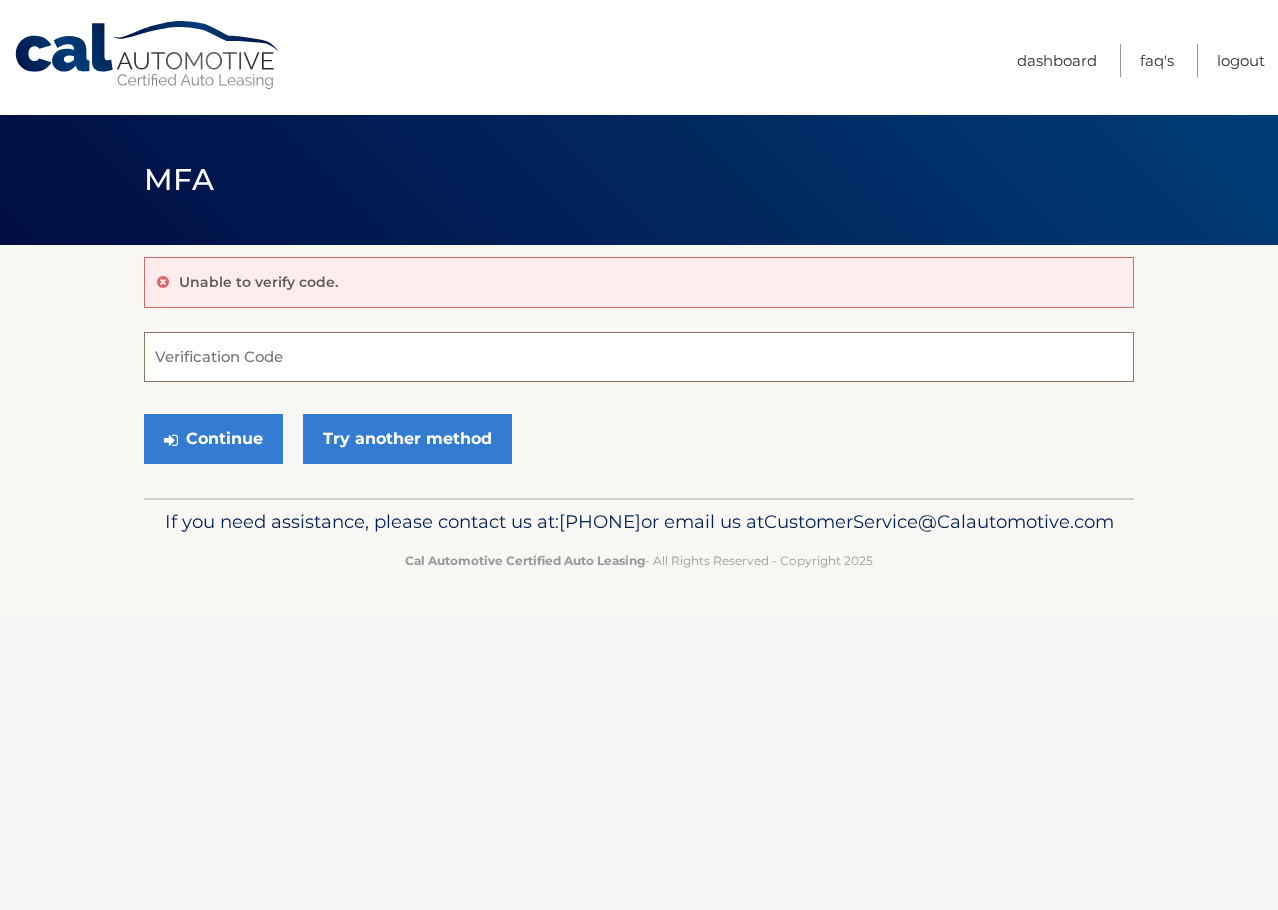 click on "Verification Code" at bounding box center (639, 357) 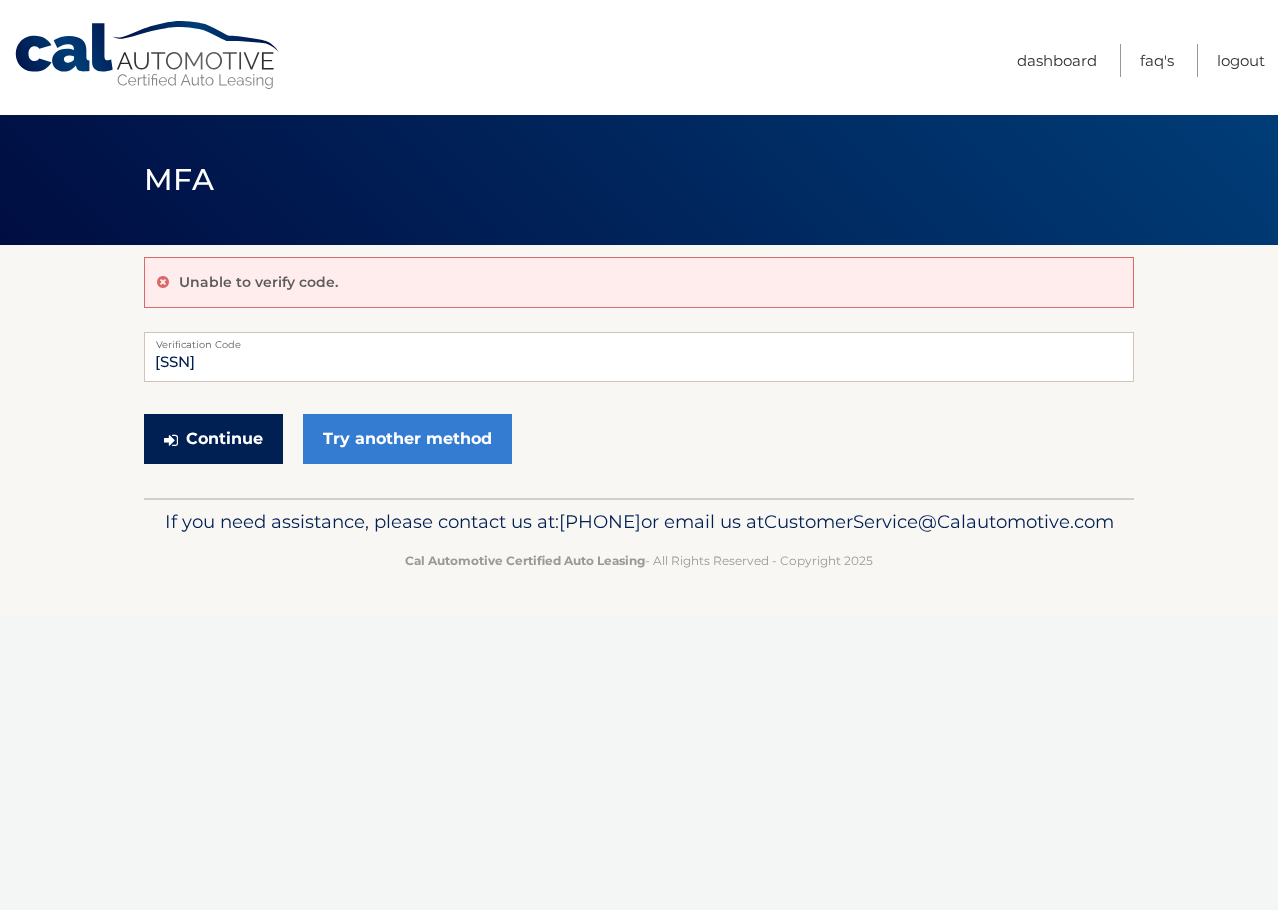 click on "Continue" at bounding box center (213, 439) 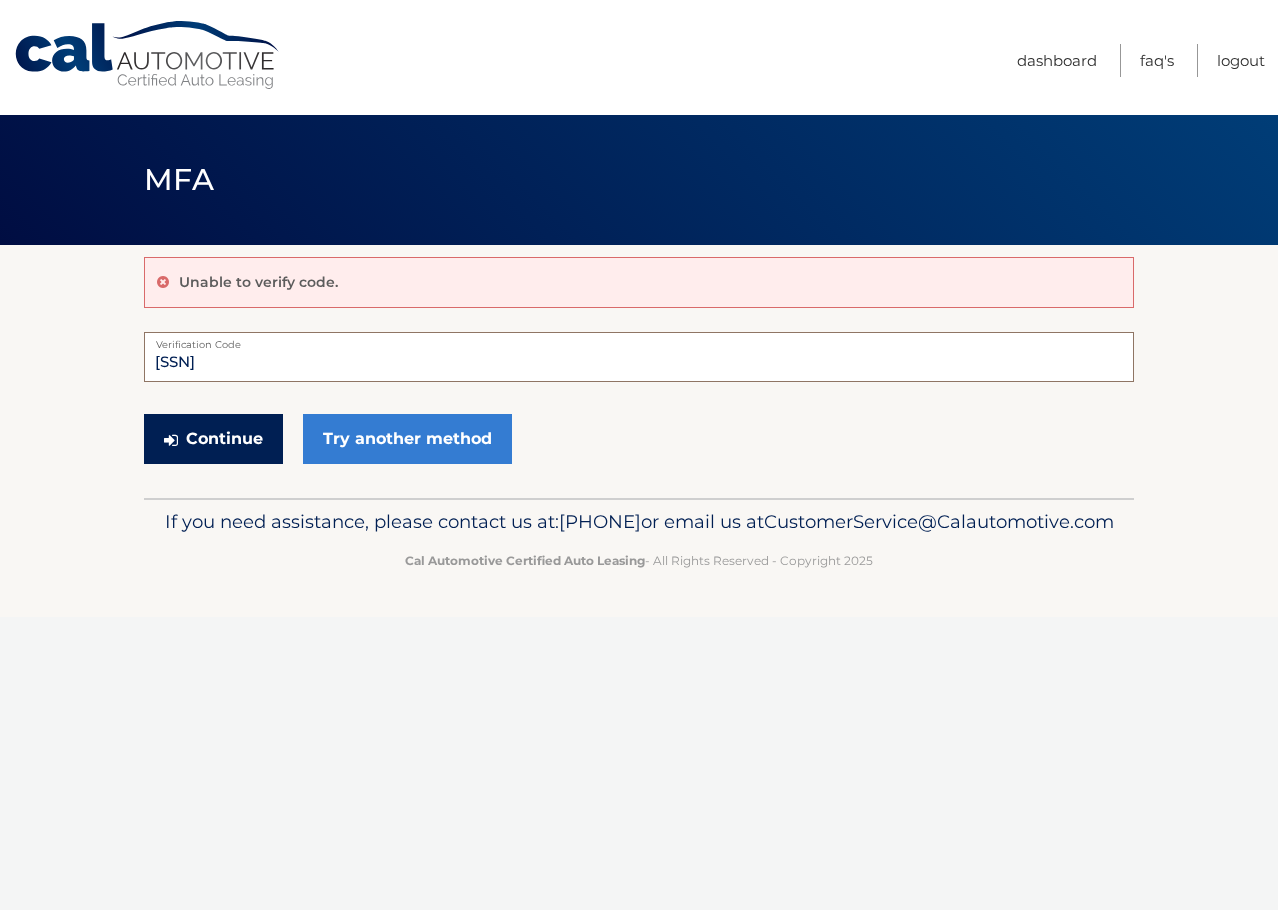 type on "315159" 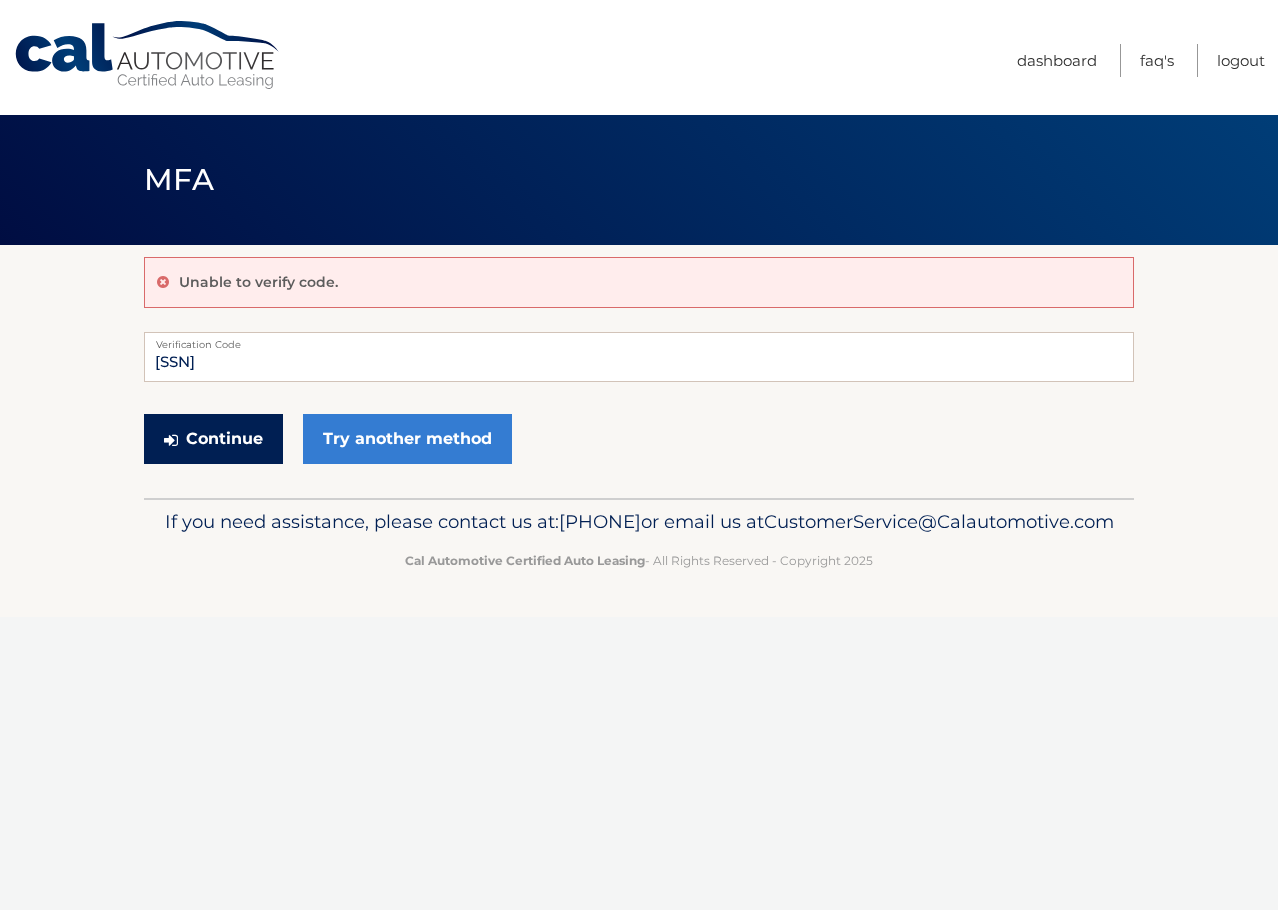 click on "Continue" at bounding box center (213, 439) 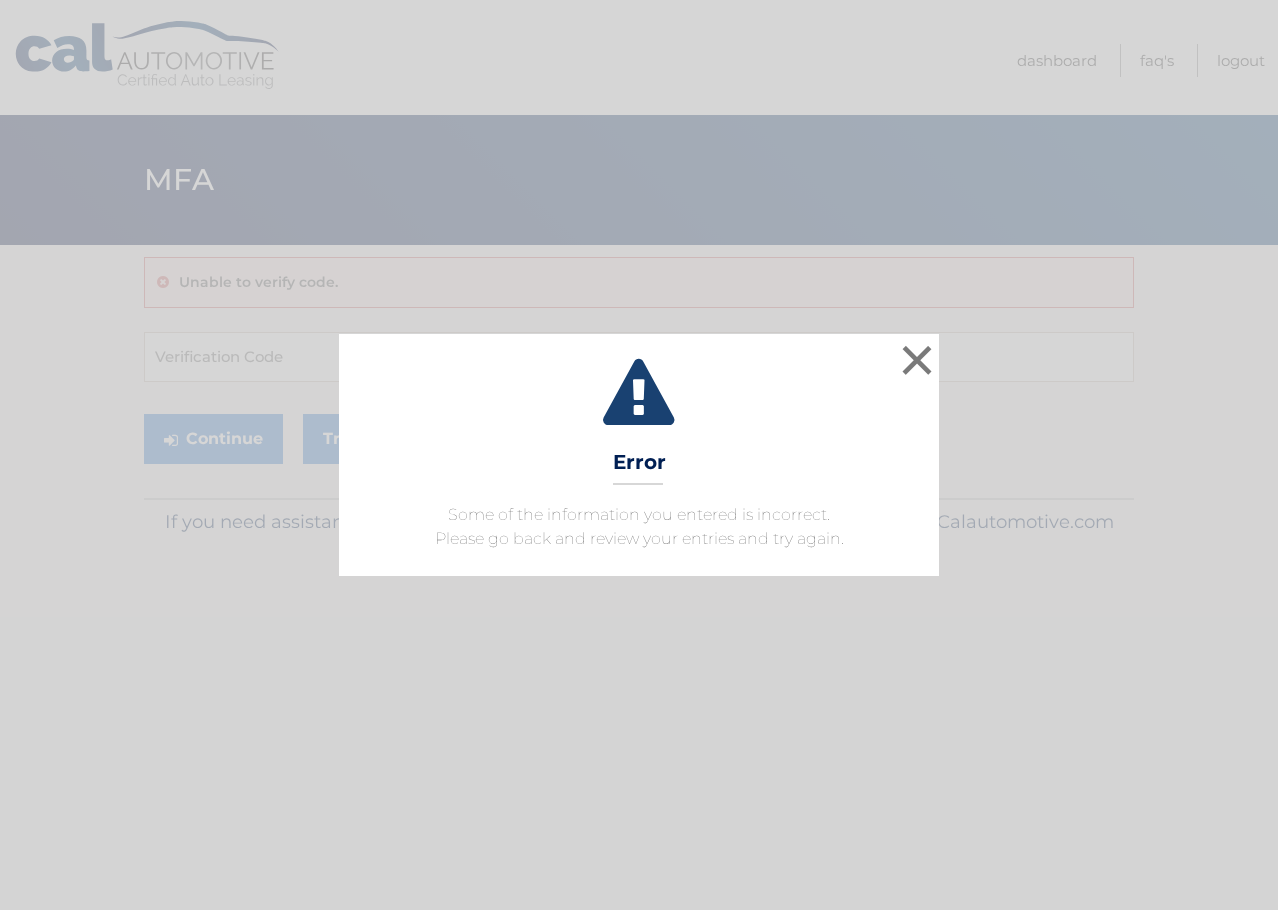 scroll, scrollTop: 0, scrollLeft: 0, axis: both 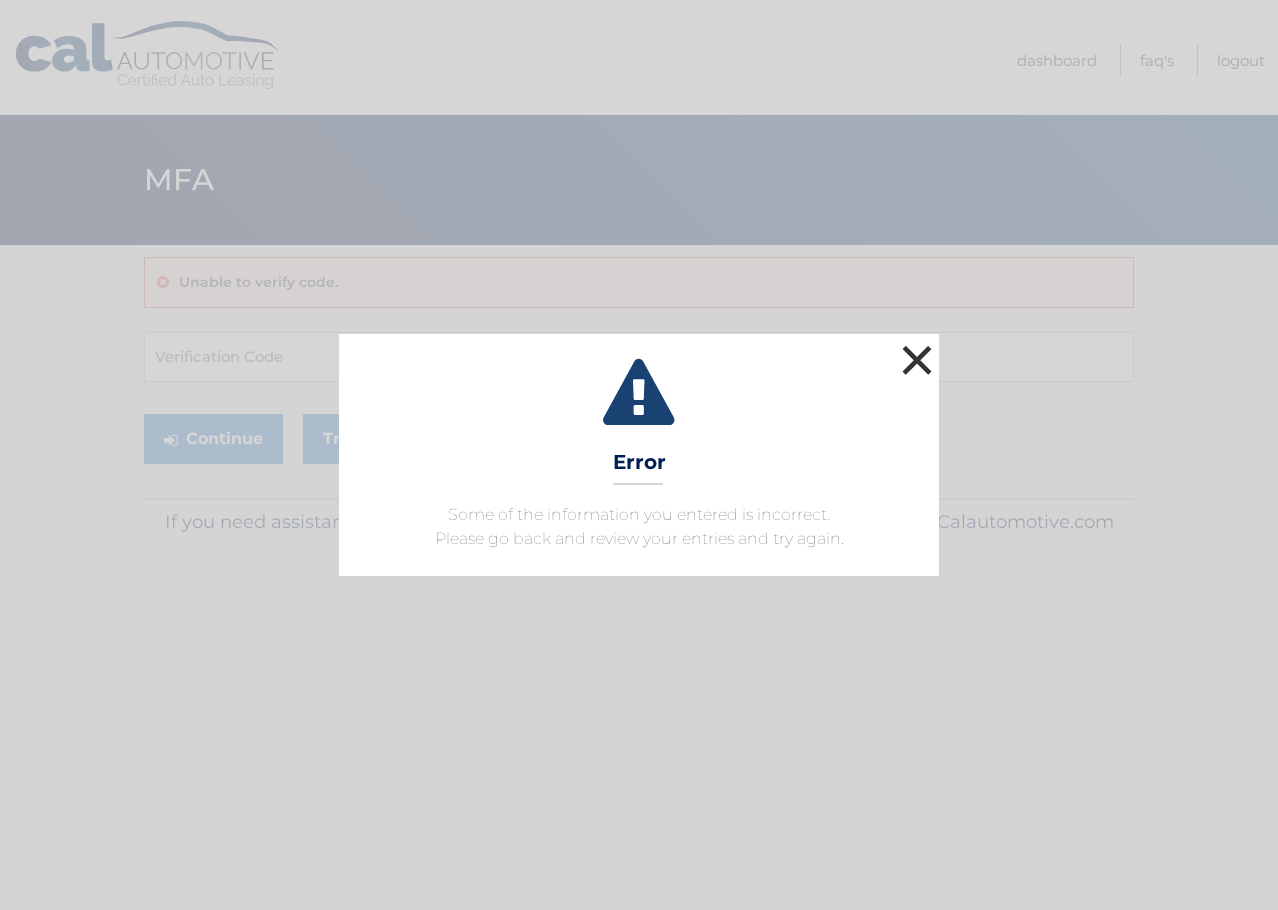 click on "×" at bounding box center (917, 360) 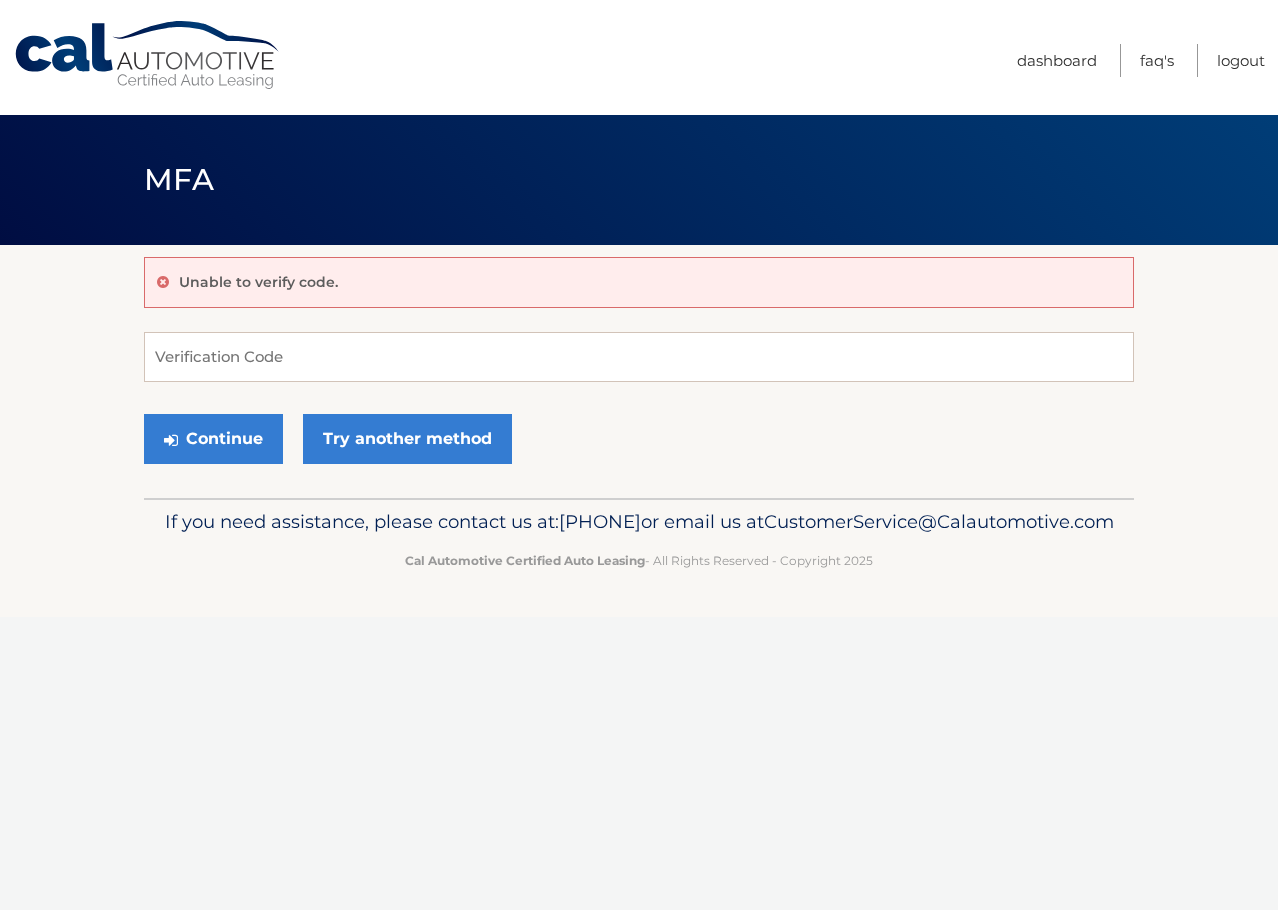 click on "Cal Automotive" at bounding box center (148, 55) 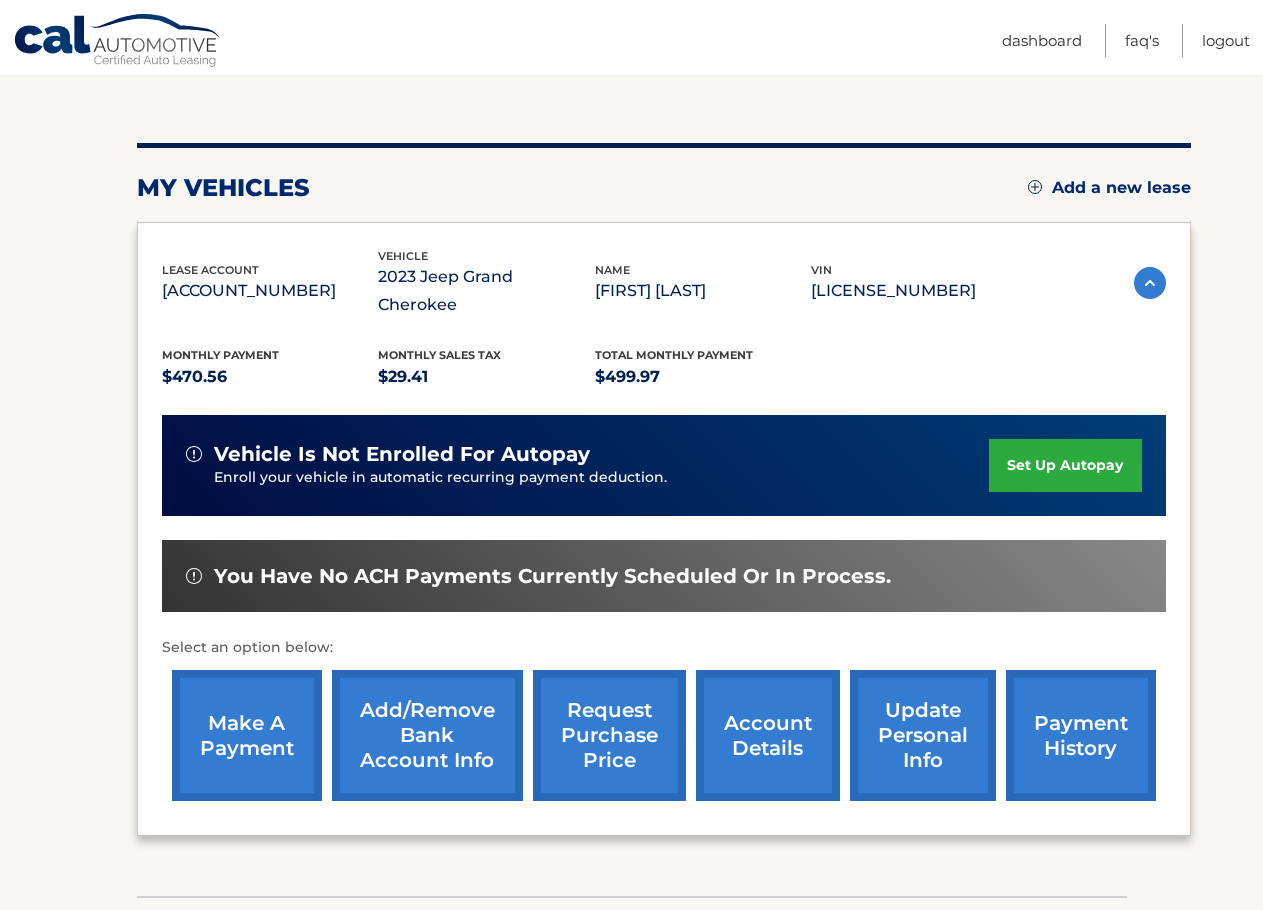 scroll, scrollTop: 200, scrollLeft: 0, axis: vertical 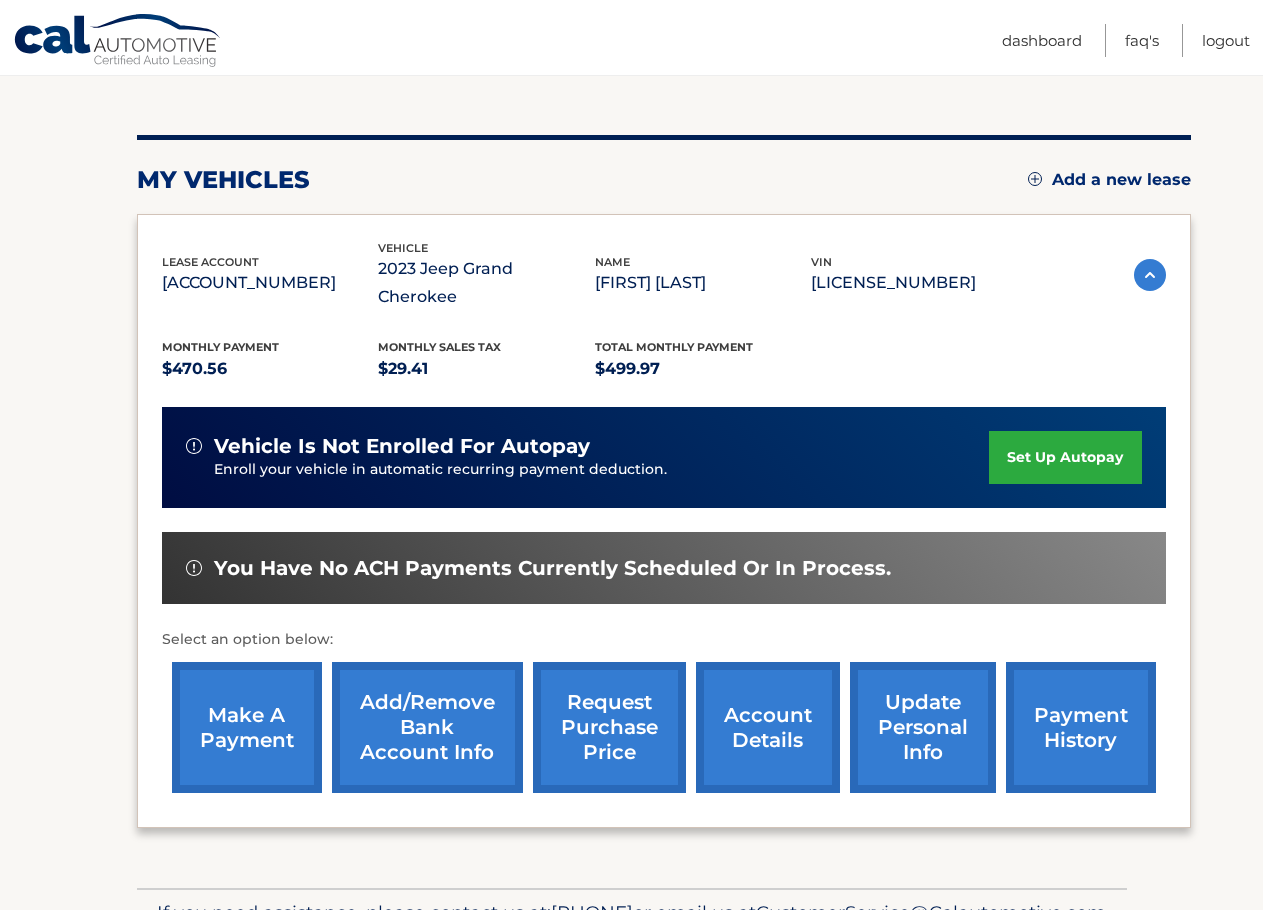 click on "account details" at bounding box center [768, 727] 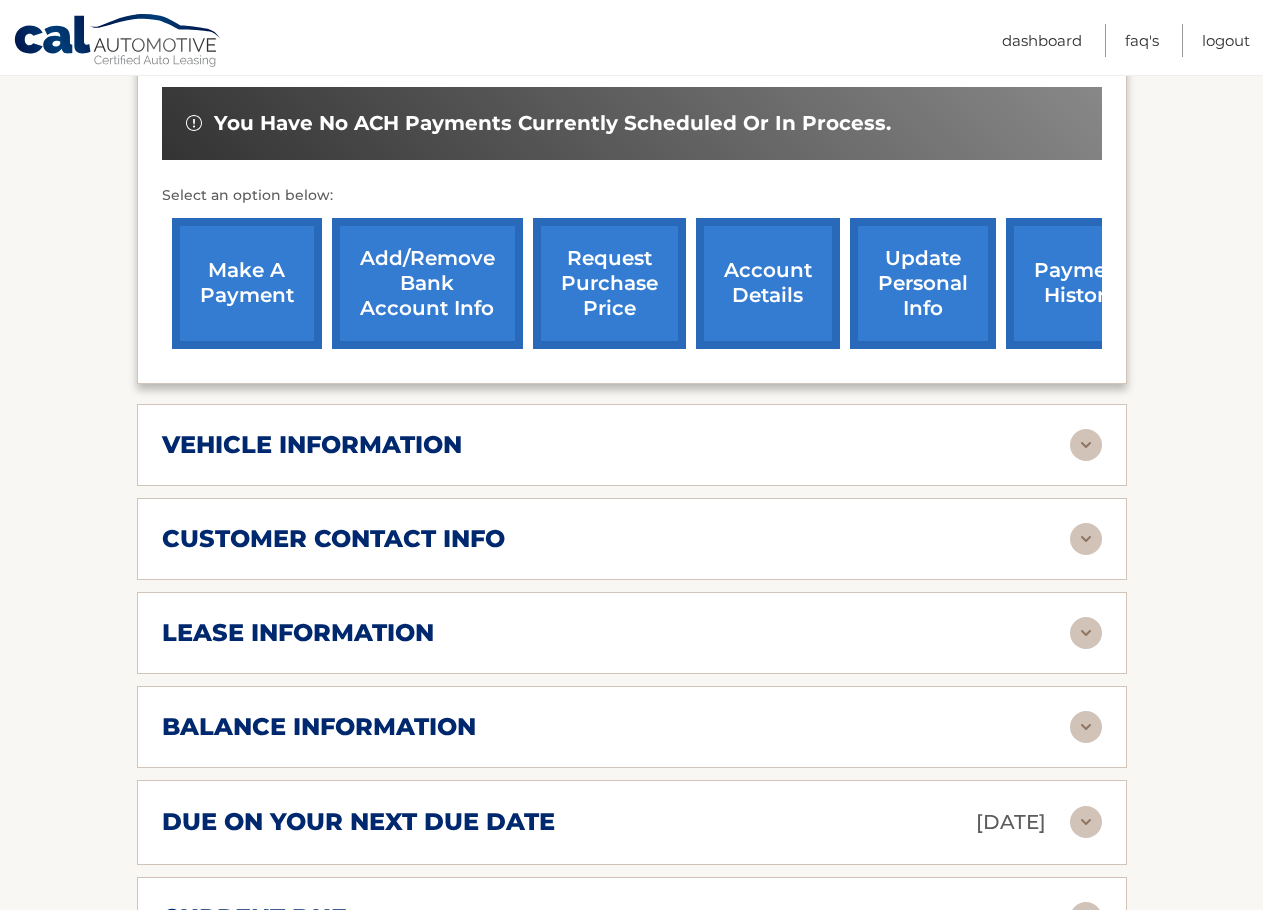 scroll, scrollTop: 700, scrollLeft: 0, axis: vertical 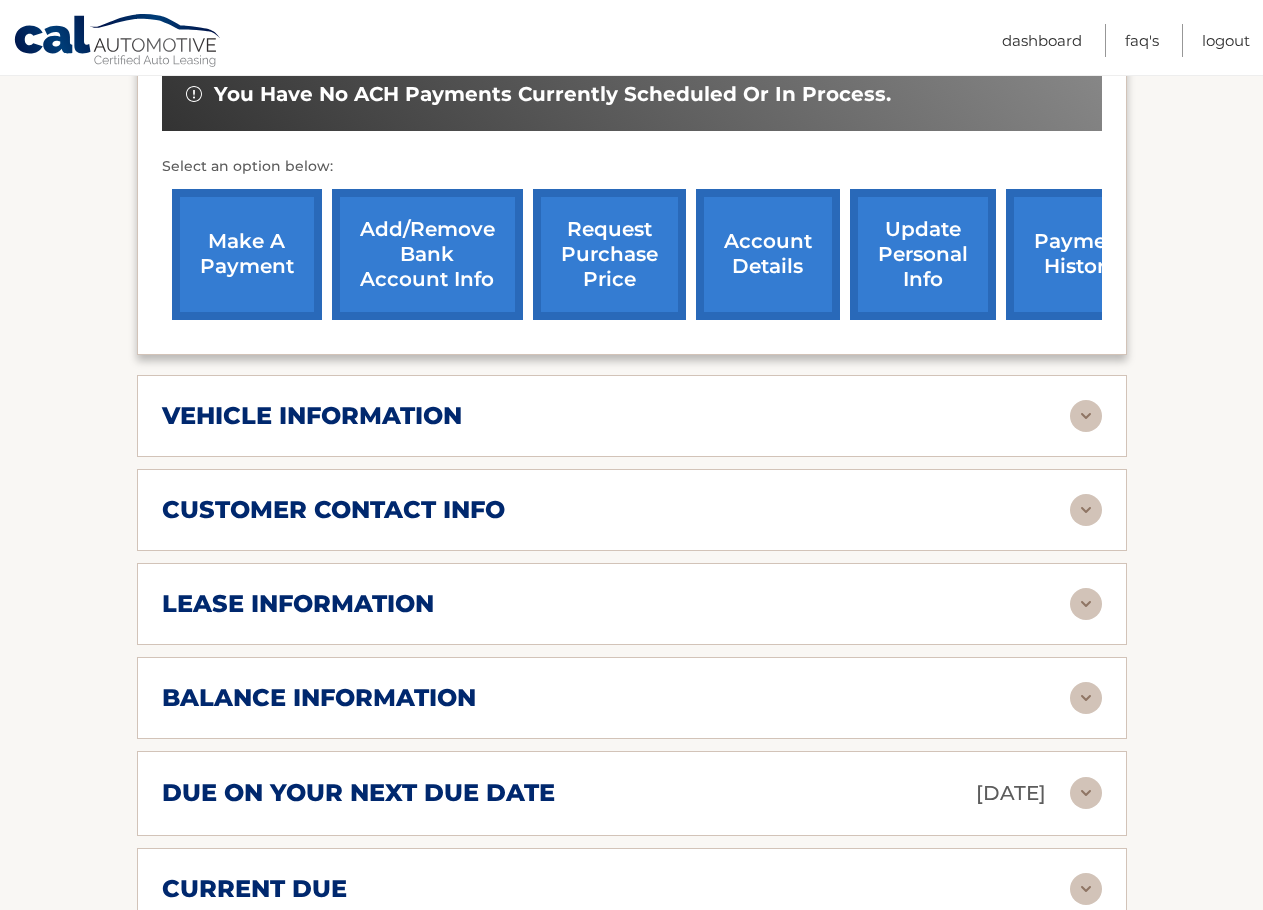 click at bounding box center [1086, 416] 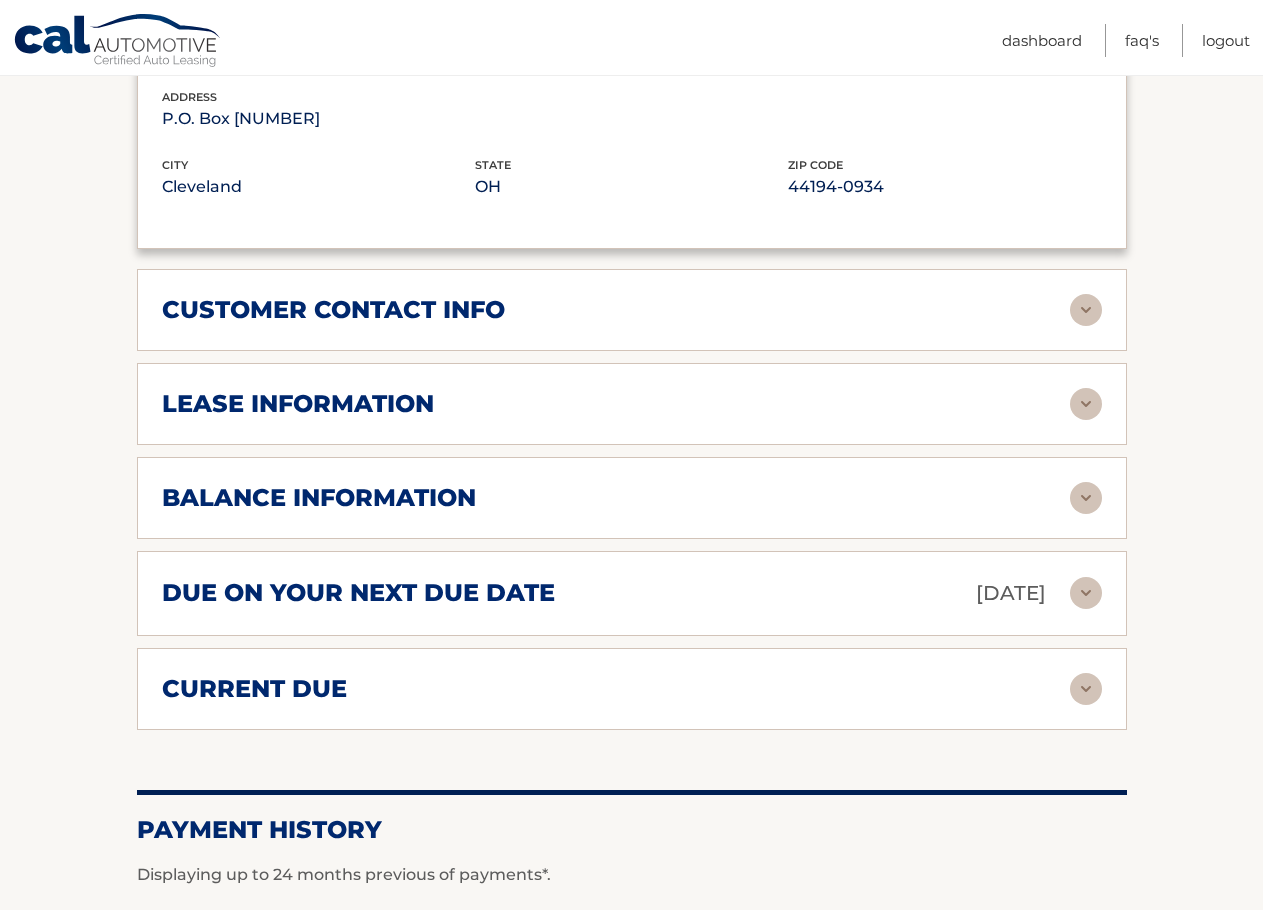 scroll, scrollTop: 1400, scrollLeft: 0, axis: vertical 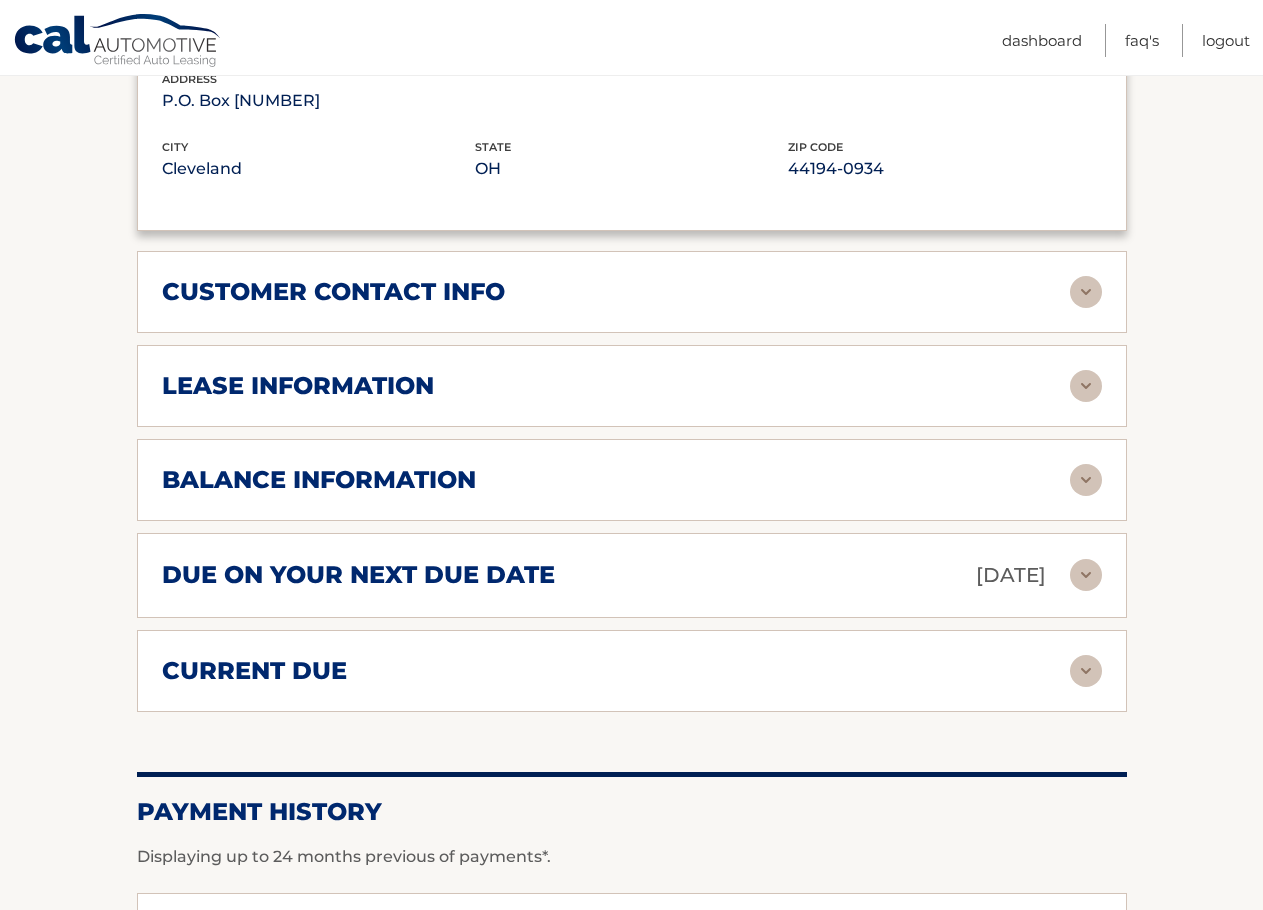 click at bounding box center (1086, 386) 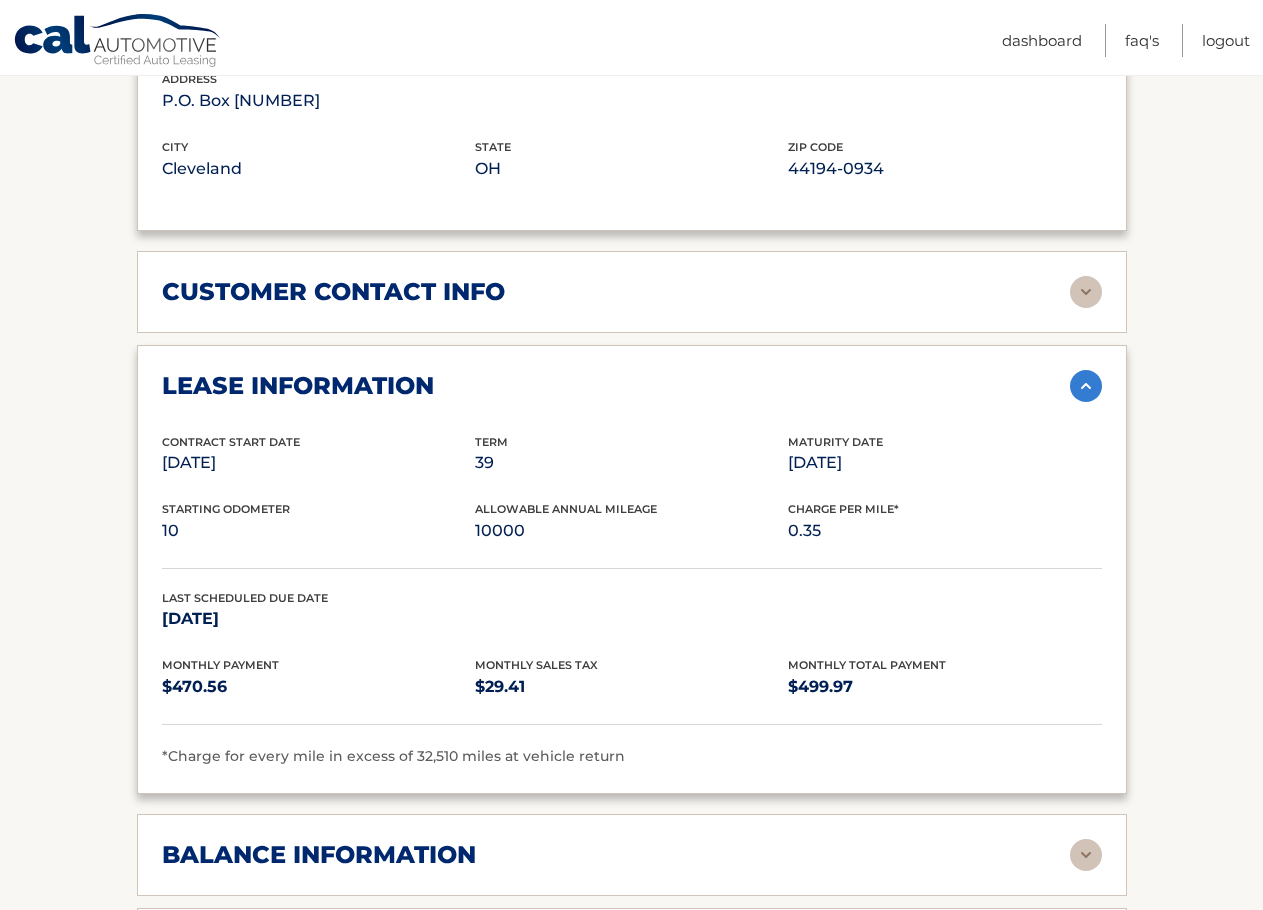 drag, startPoint x: 788, startPoint y: 466, endPoint x: 900, endPoint y: 465, distance: 112.00446 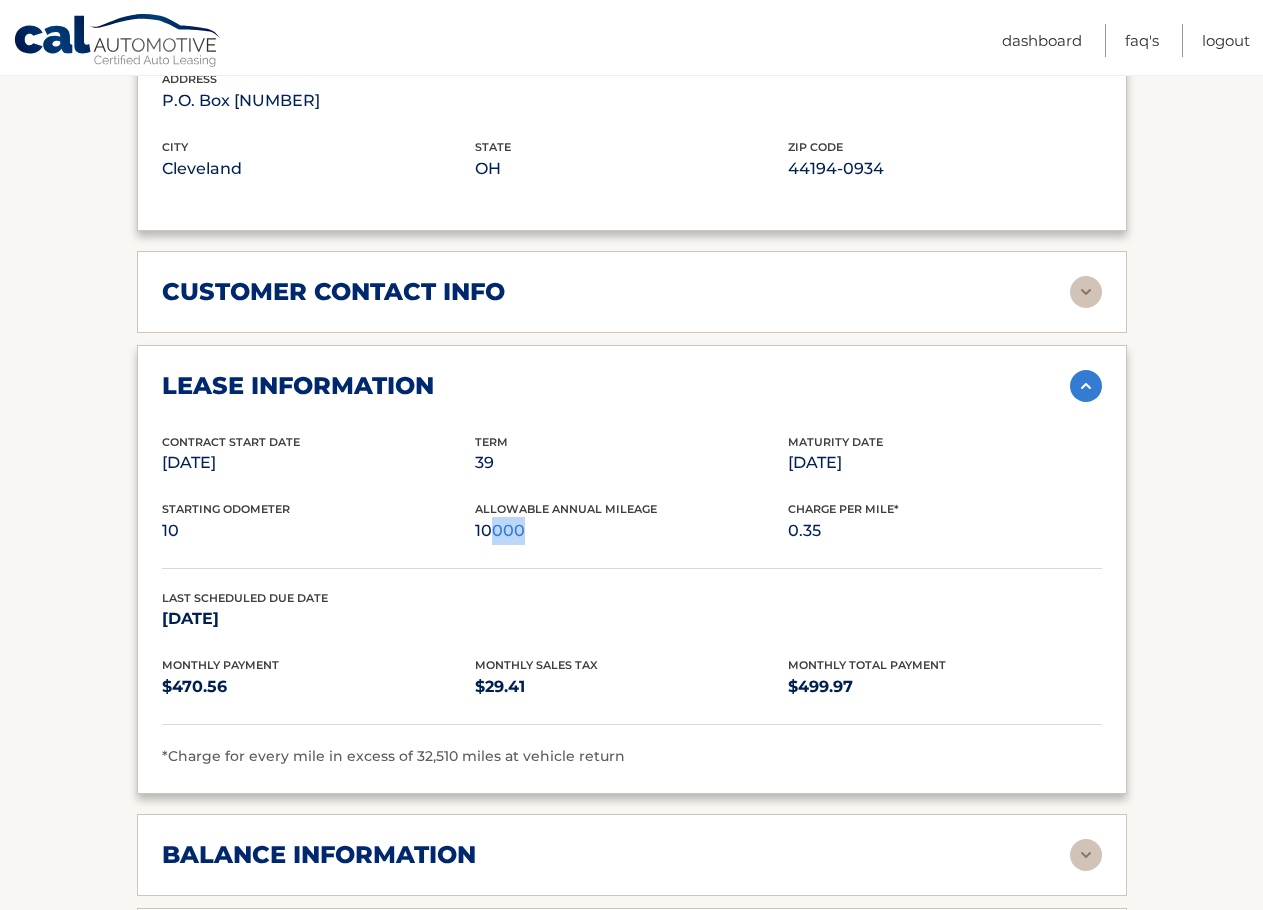 drag, startPoint x: 488, startPoint y: 522, endPoint x: 554, endPoint y: 530, distance: 66.48308 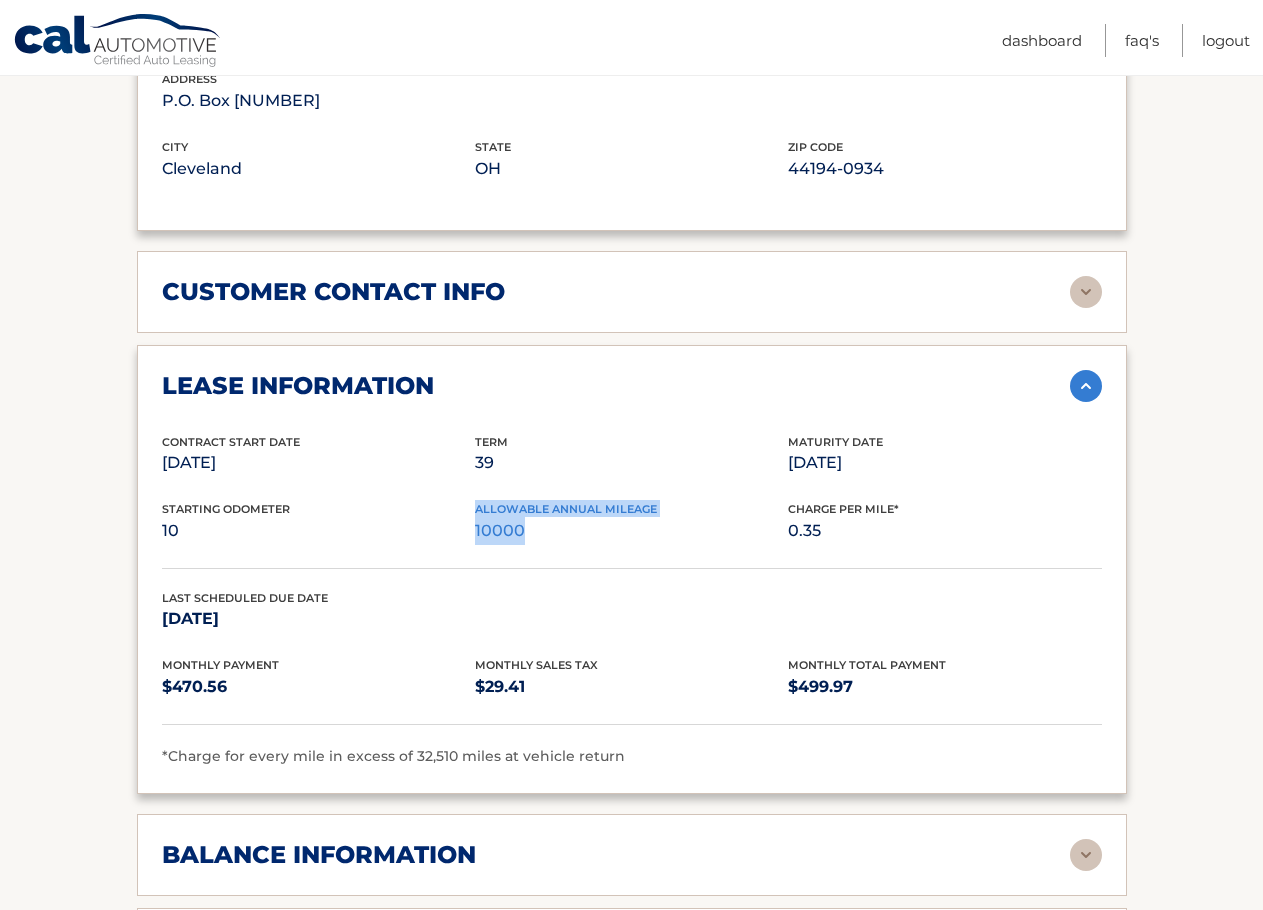drag, startPoint x: 548, startPoint y: 531, endPoint x: 468, endPoint y: 535, distance: 80.09994 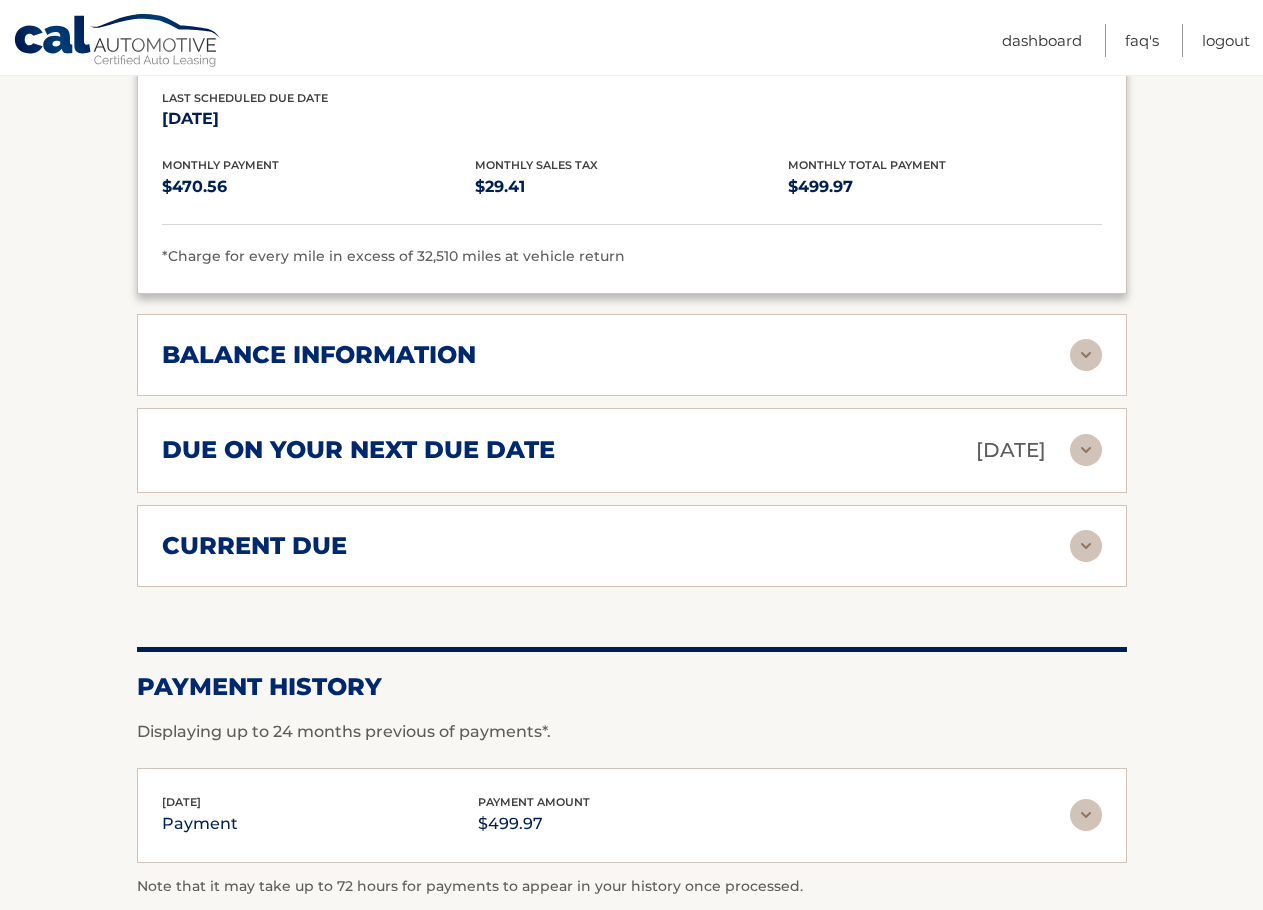 scroll, scrollTop: 2158, scrollLeft: 0, axis: vertical 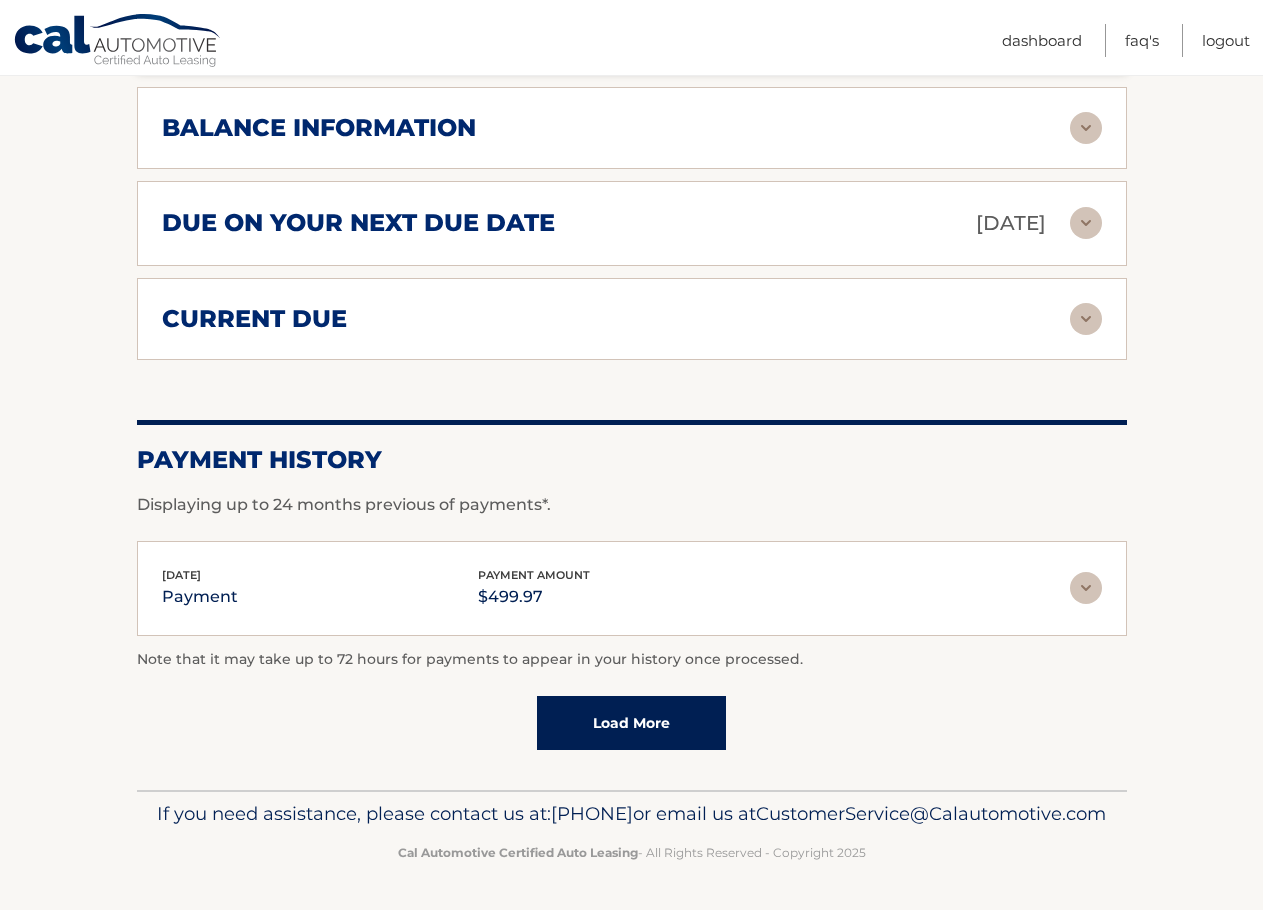 click at bounding box center [1086, 588] 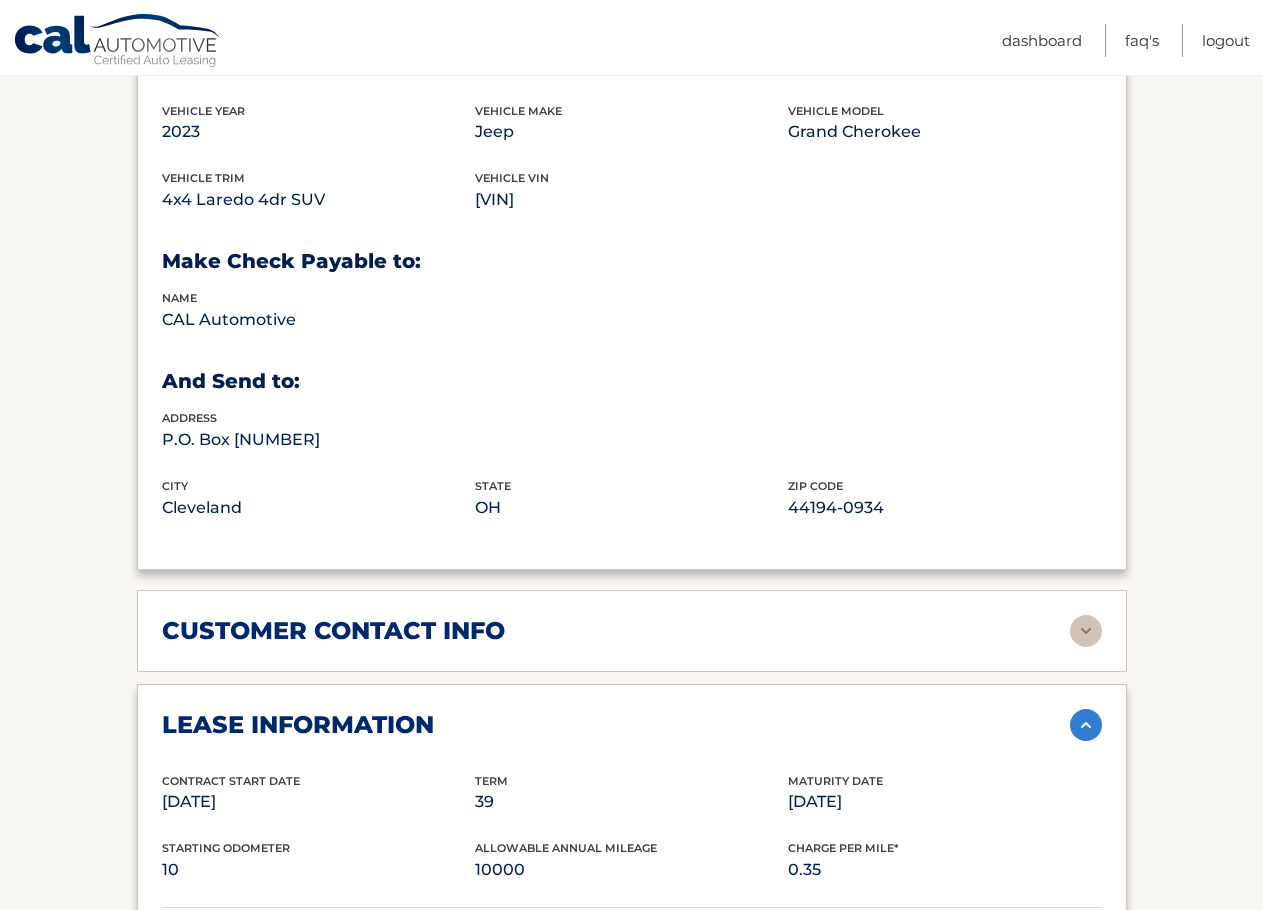 scroll, scrollTop: 1300, scrollLeft: 0, axis: vertical 